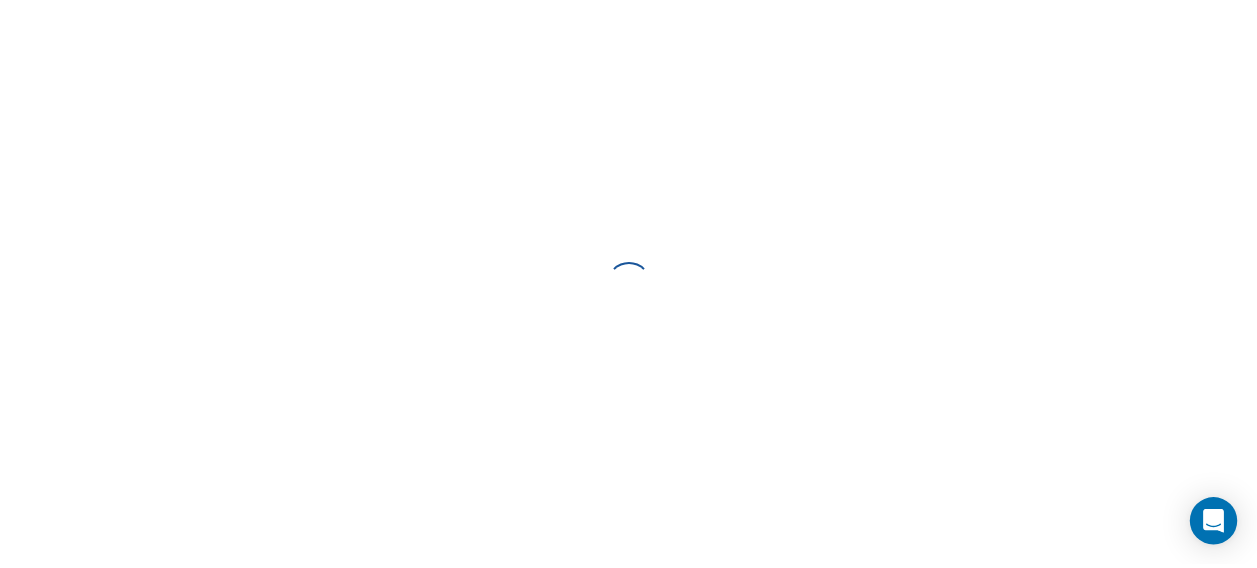 scroll, scrollTop: 0, scrollLeft: 0, axis: both 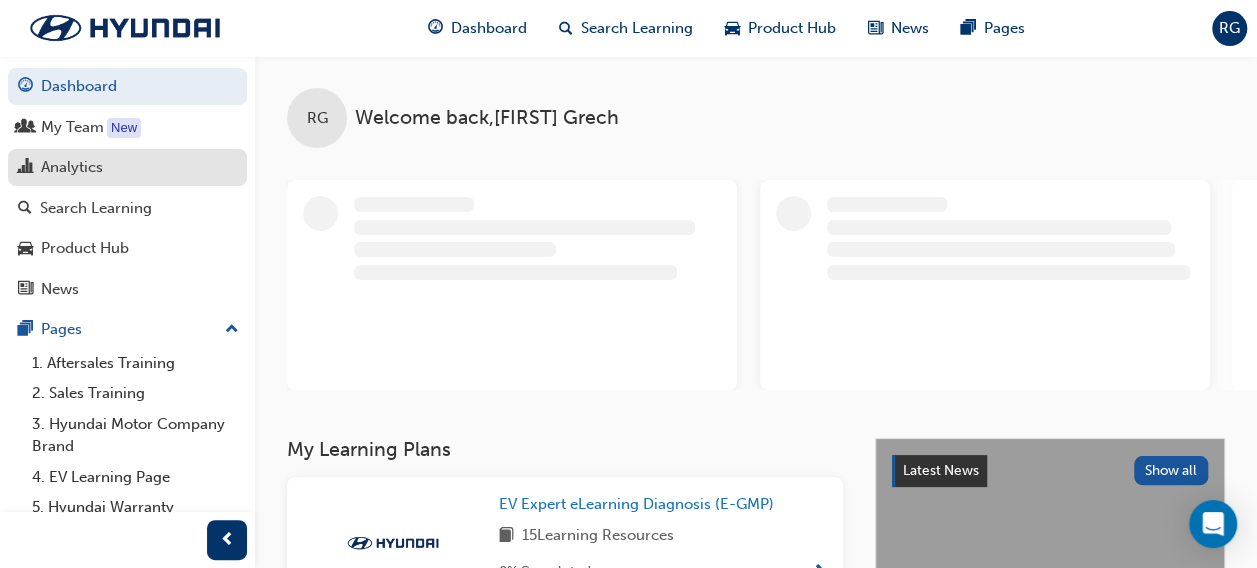 click on "Analytics" at bounding box center [72, 167] 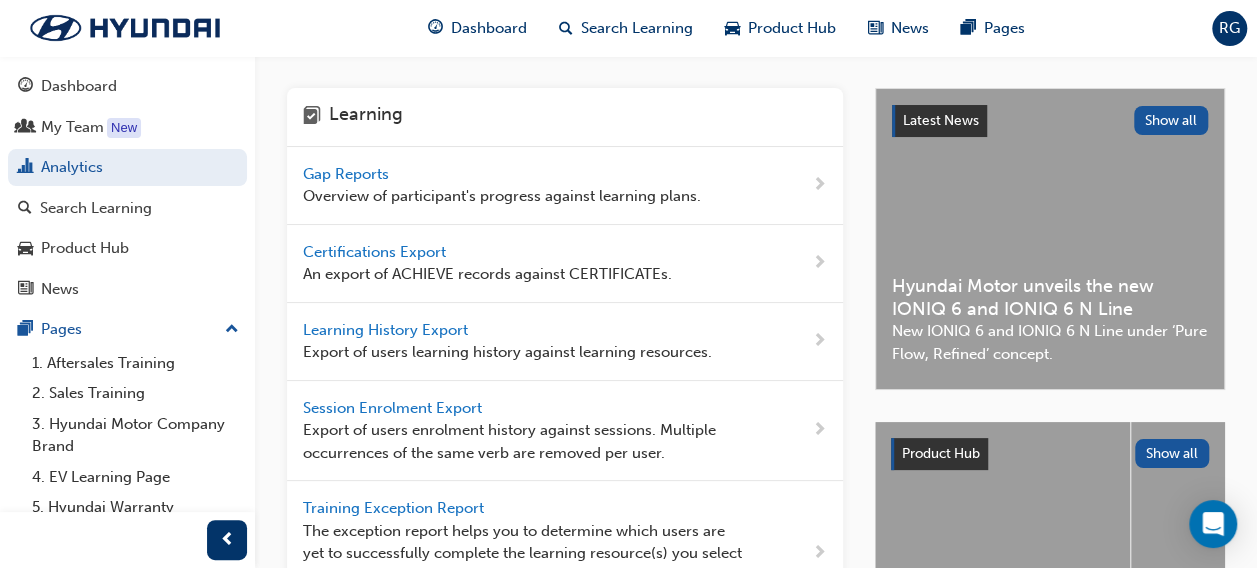 click on "Gap Reports" at bounding box center (348, 174) 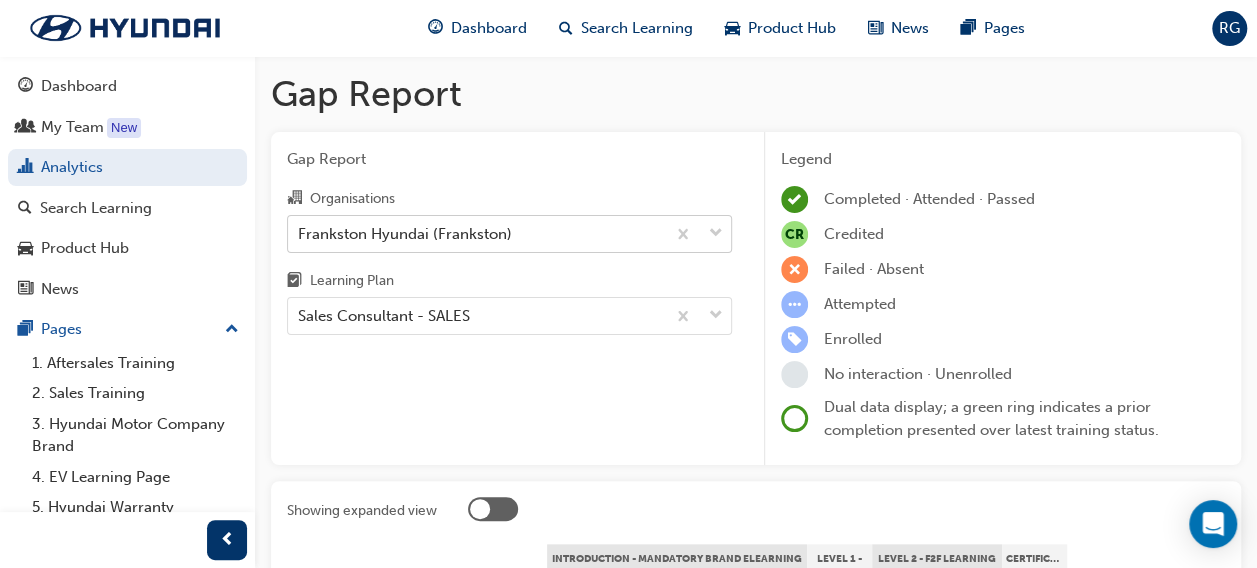 click on "Frankston Hyundai (Frankston)" at bounding box center [405, 233] 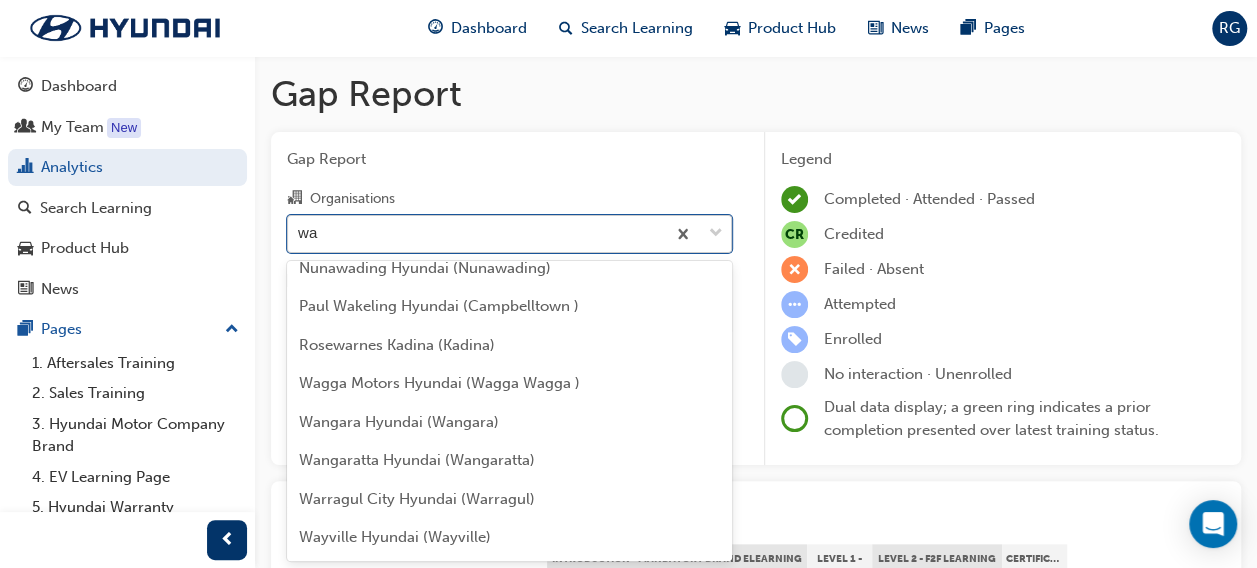 scroll, scrollTop: 0, scrollLeft: 0, axis: both 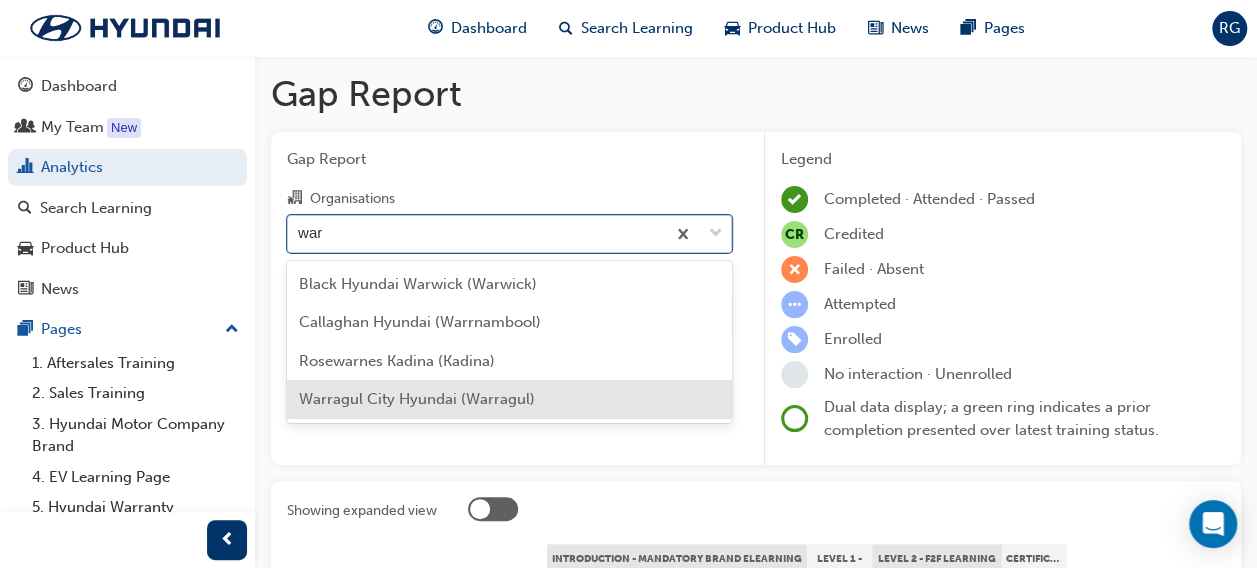 type on "war" 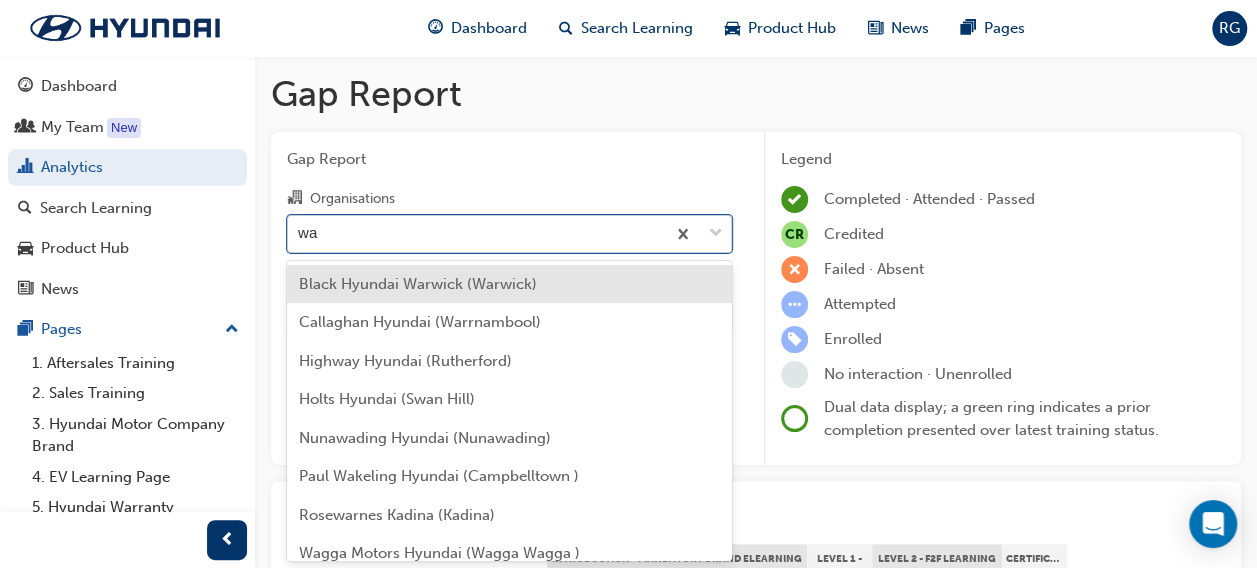 type on "war" 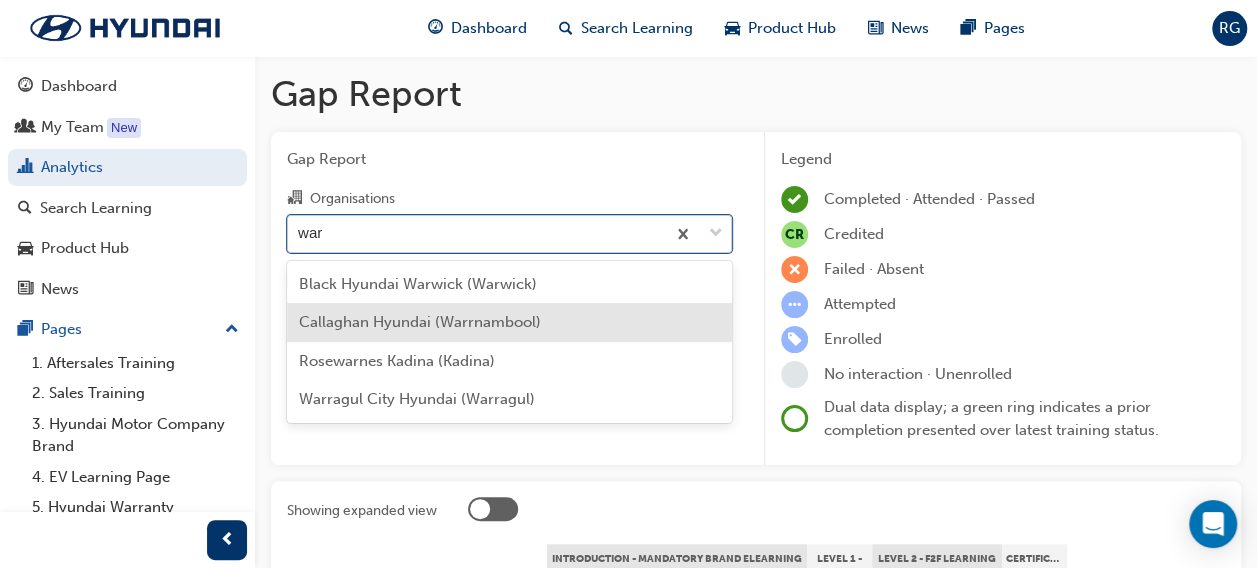 click on "Callaghan Hyundai (Warrnambool)" at bounding box center [420, 322] 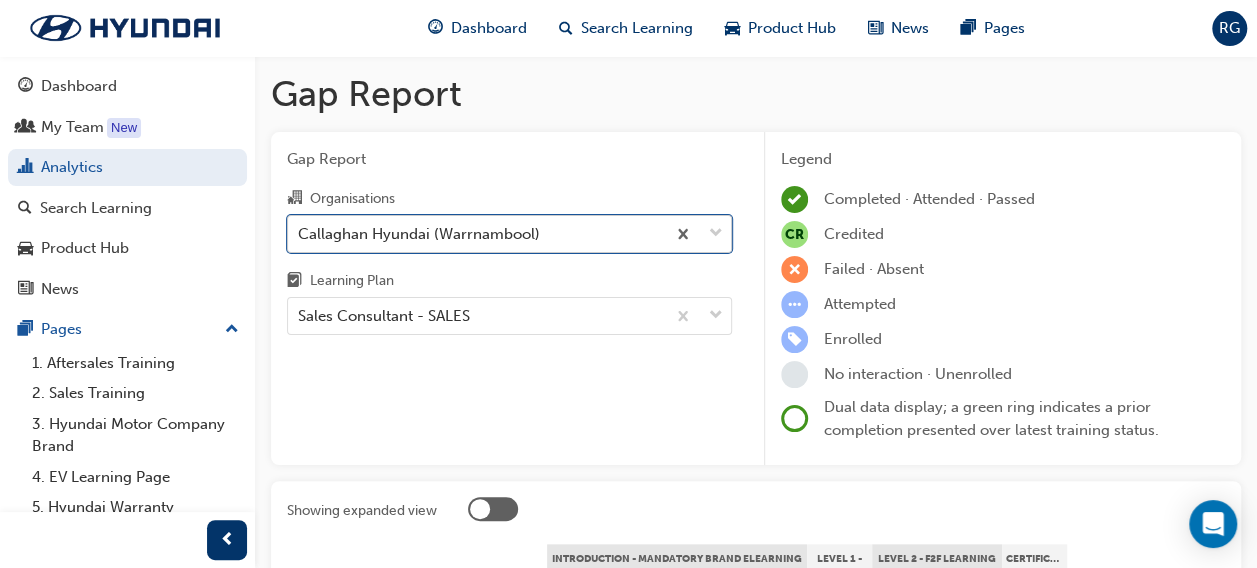 click on "Your version of Internet Explorer is outdated and not supported. Please upgrade to a modern browser . Dashboard Search Learning Product Hub News Pages RG Dashboard My Team New Analytics Search Learning Product Hub News Pages Pages 1. Aftersales Training 2. Sales Training 3. Hyundai Motor Company Brand 4. EV Learning Page 5. Hyundai Warranty 6. AD Creator 7. Guaranteed Future Value Bluelink - Connected Service Connex - Digital Customer Experience Management HyTRAK FAQ's - User Guide All Pages Gap Report Gap Report Organisations option [COMPANY] ([LOCATION]), selected. 0 results available. Select is focused ,type to refine list, press Down to open the menu, [COMPANY] ([LOCATION]) Learning Plan Sales Consultant - SALES Legend Completed · Attended · Passed CR Credited Failed · Absent Attempted Enrolled No interaction · Unenrolled Dual data display; a green ring indicates a prior completion presented over latest training status. Showing expanded view Level 2 - F2F Learning" at bounding box center (628, 284) 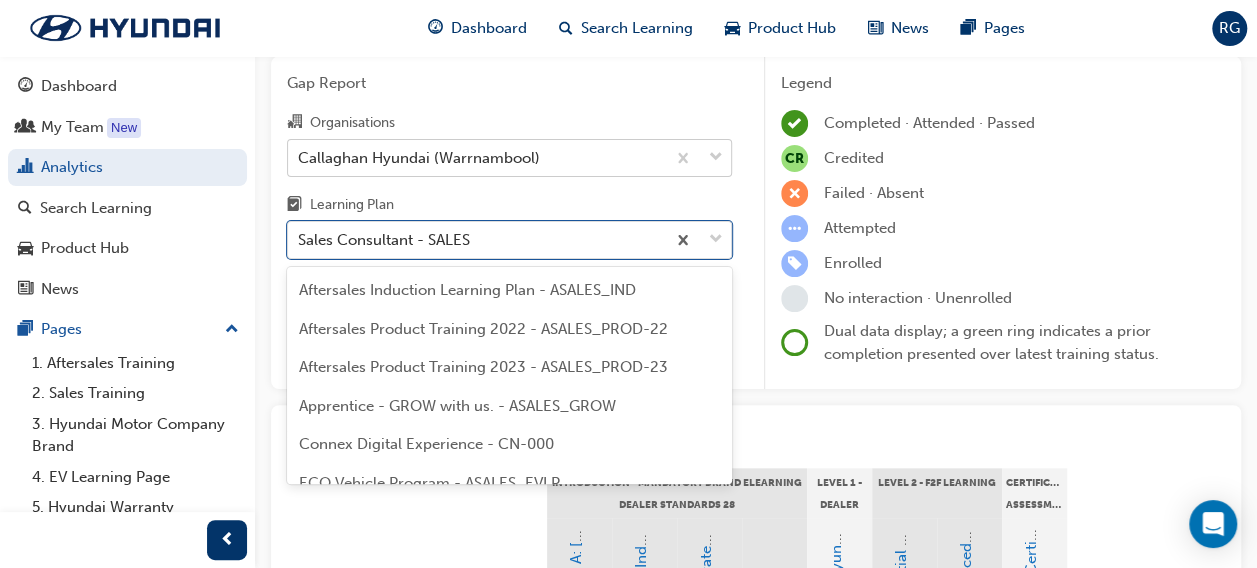 scroll, scrollTop: 83, scrollLeft: 0, axis: vertical 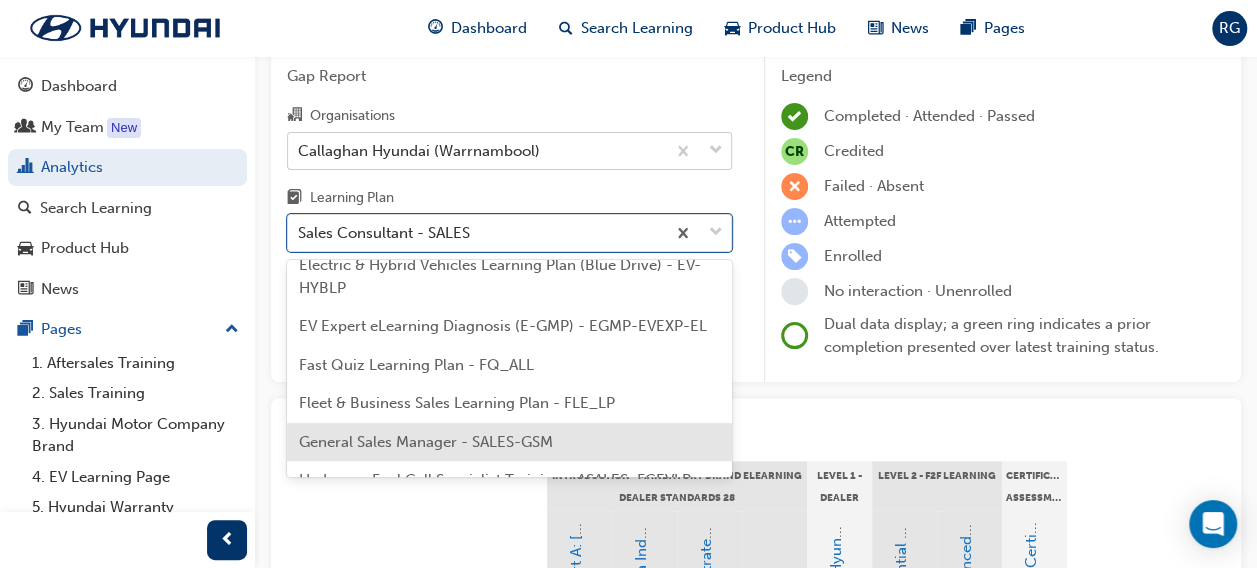click on "General Sales Manager - SALES-GSM" at bounding box center [509, 442] 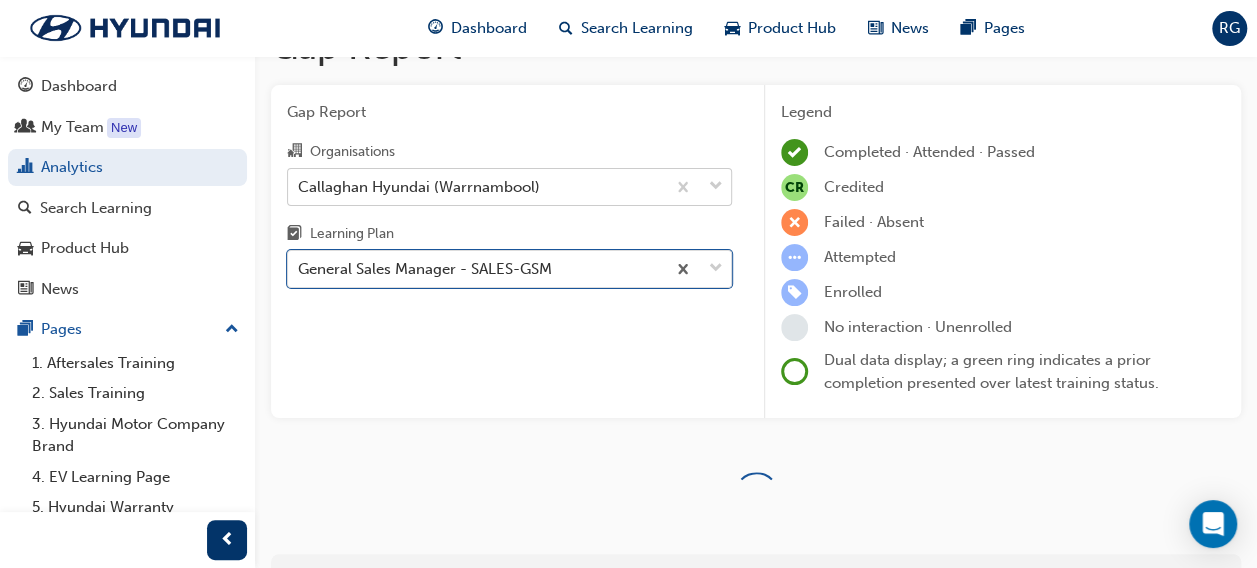 scroll, scrollTop: 83, scrollLeft: 0, axis: vertical 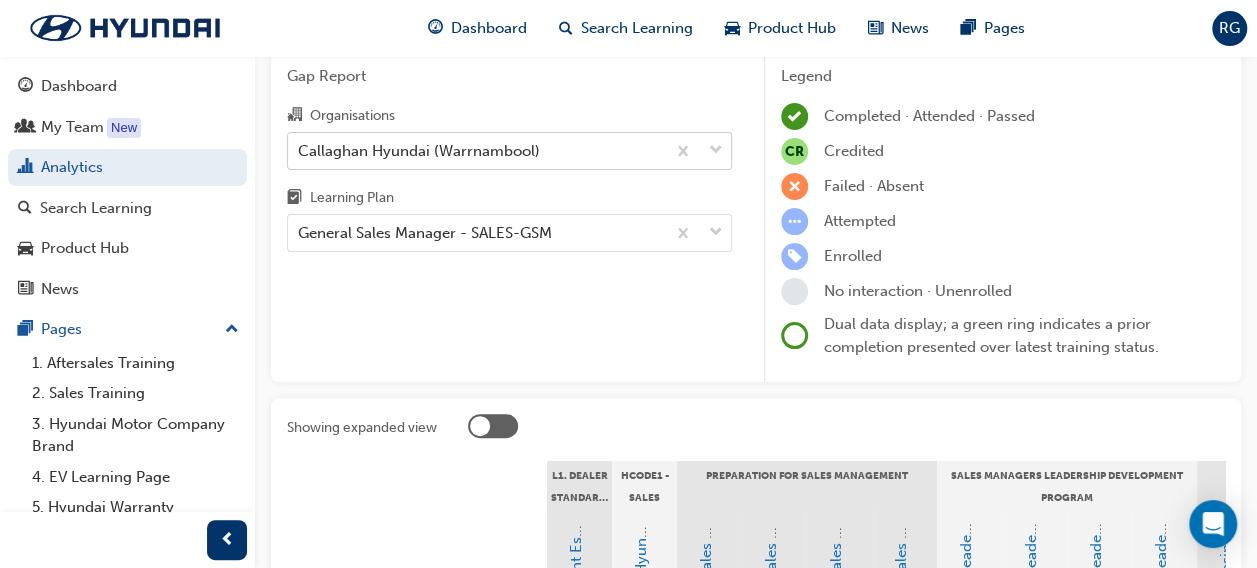 click on "Gap Report Organisations Callaghan Hyundai (Warrnambool) Learning Plan General Sales Manager - SALES-GSM" at bounding box center (509, 216) 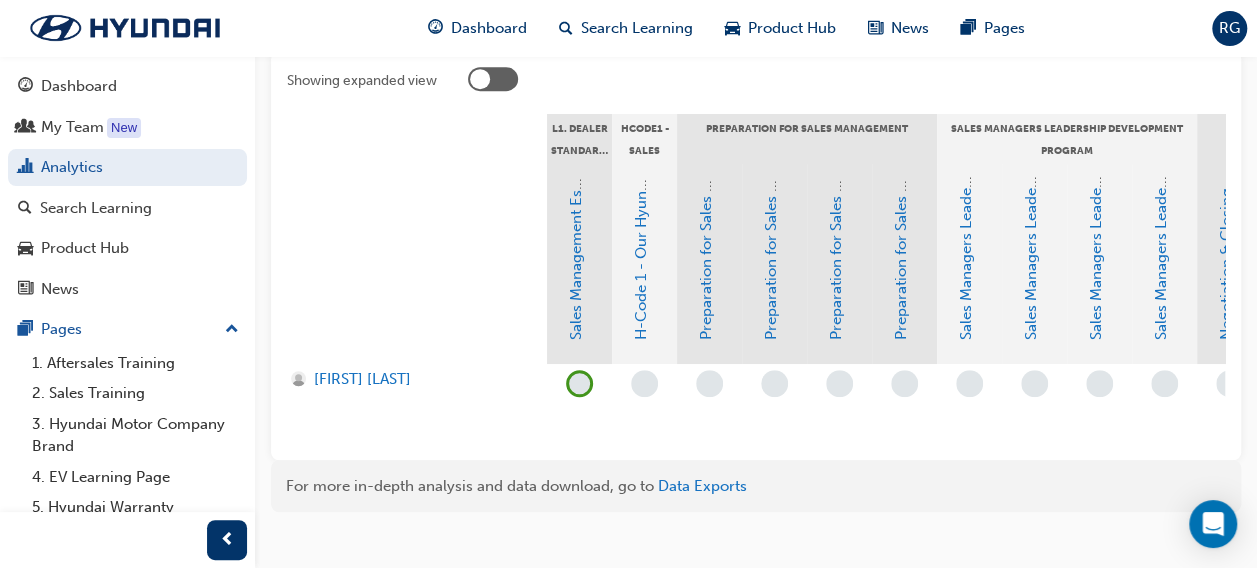scroll, scrollTop: 429, scrollLeft: 0, axis: vertical 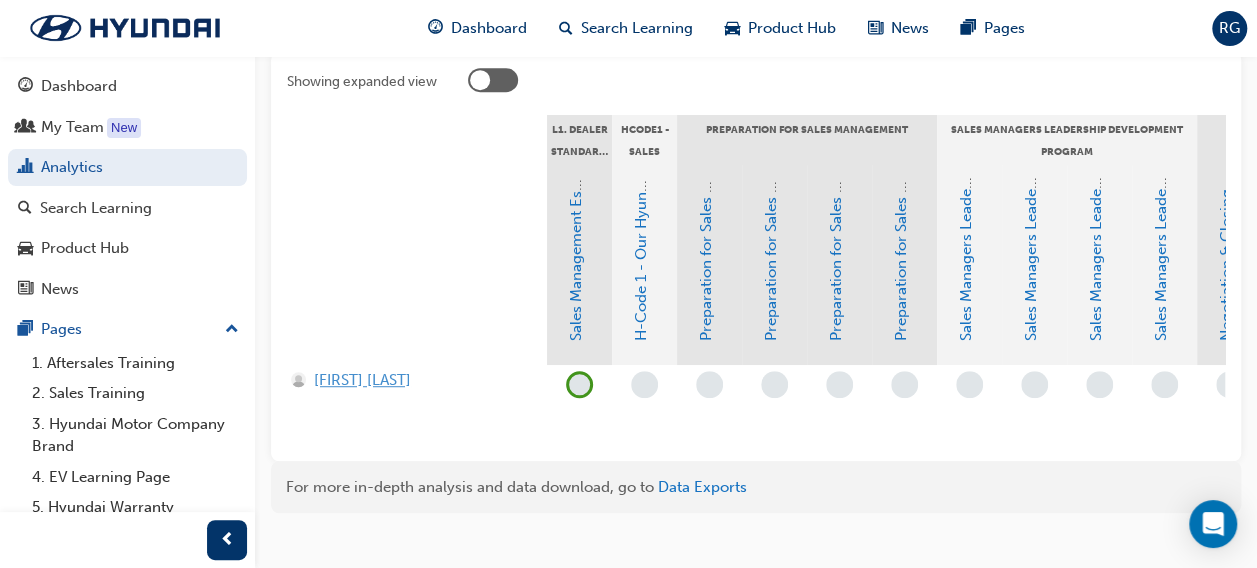 click on "[FIRST] [LAST]" at bounding box center (362, 380) 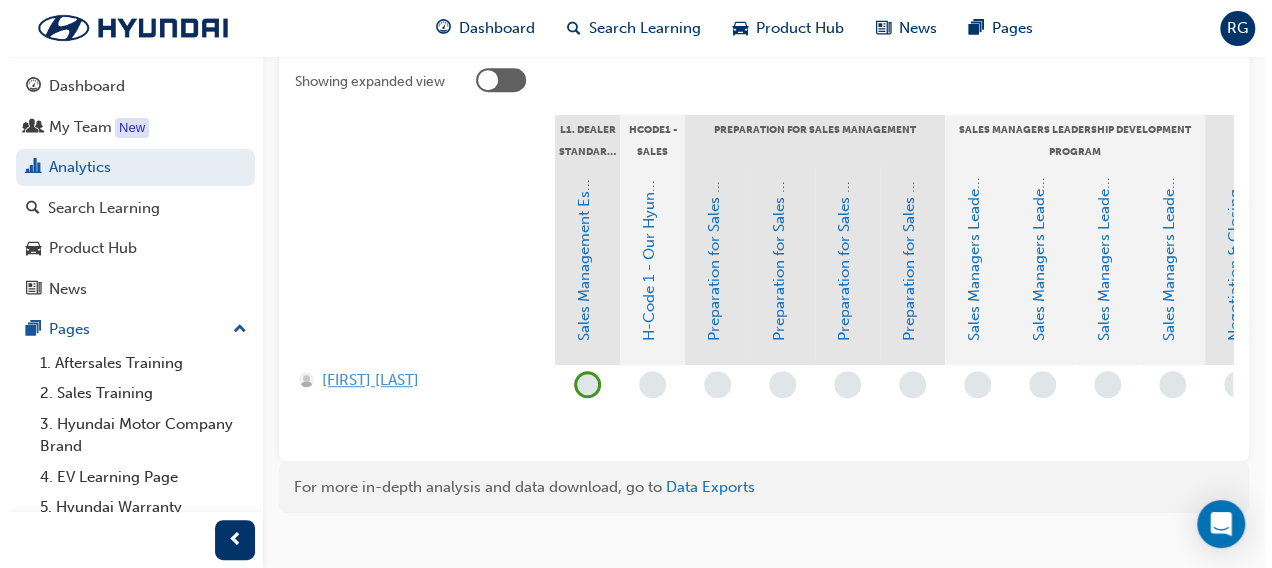scroll, scrollTop: 0, scrollLeft: 0, axis: both 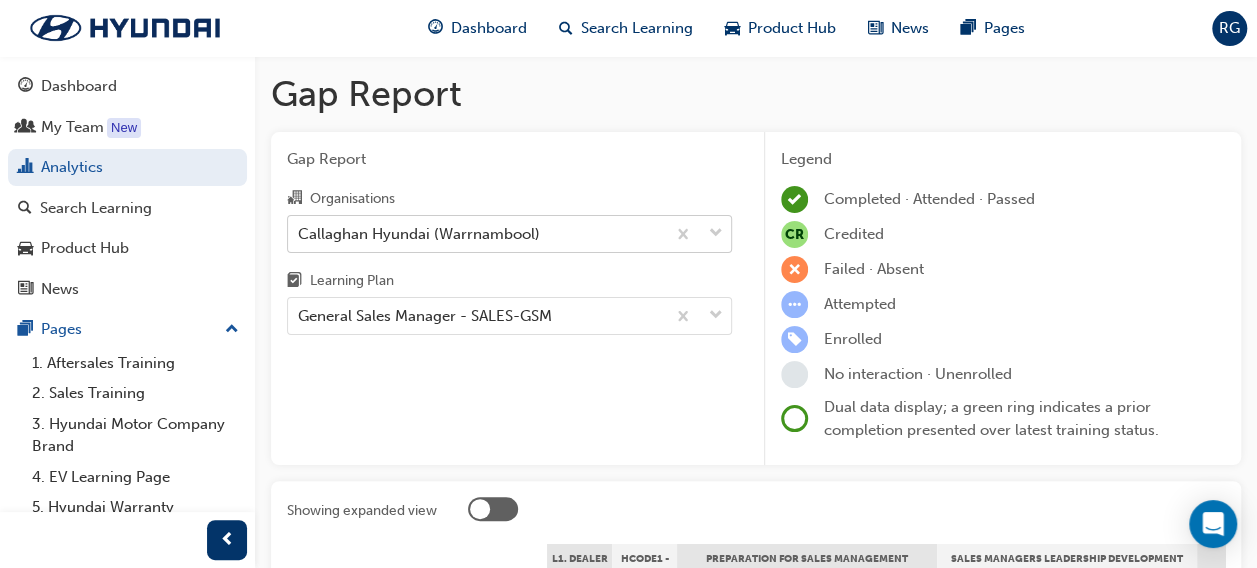 click on "Callaghan Hyundai (Warrnambool)" at bounding box center (419, 233) 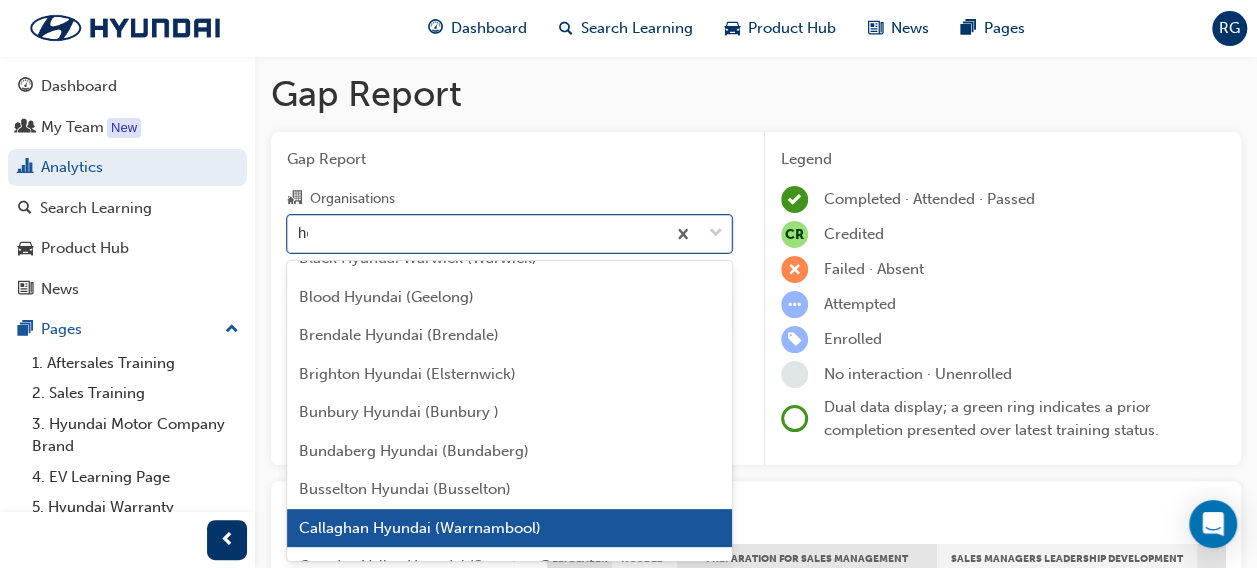 scroll, scrollTop: 0, scrollLeft: 0, axis: both 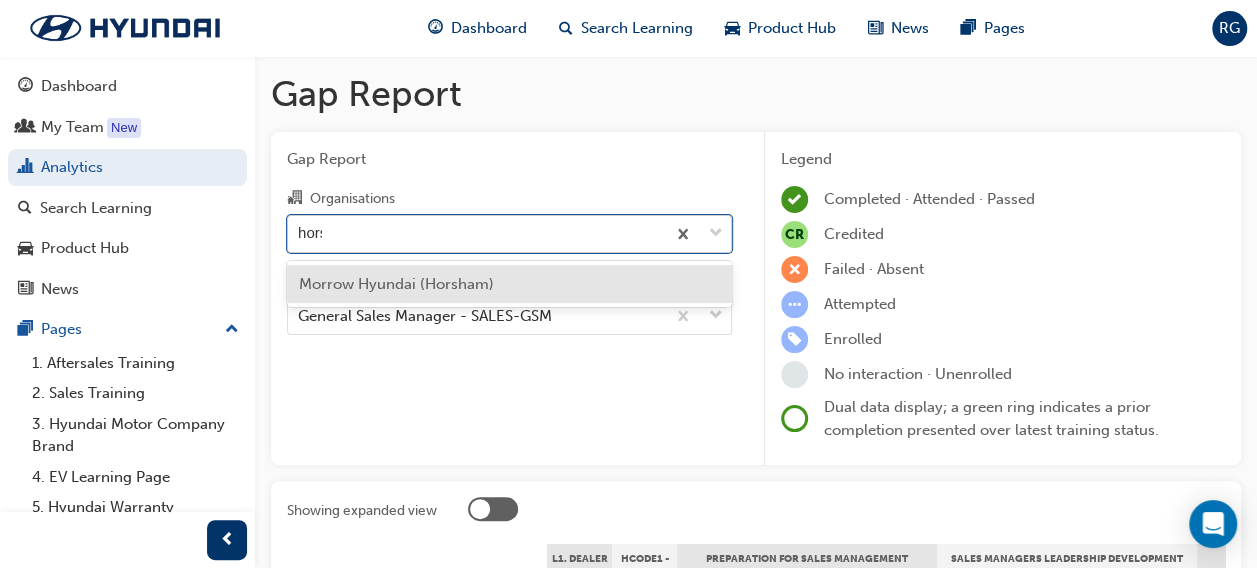 type on "horsh" 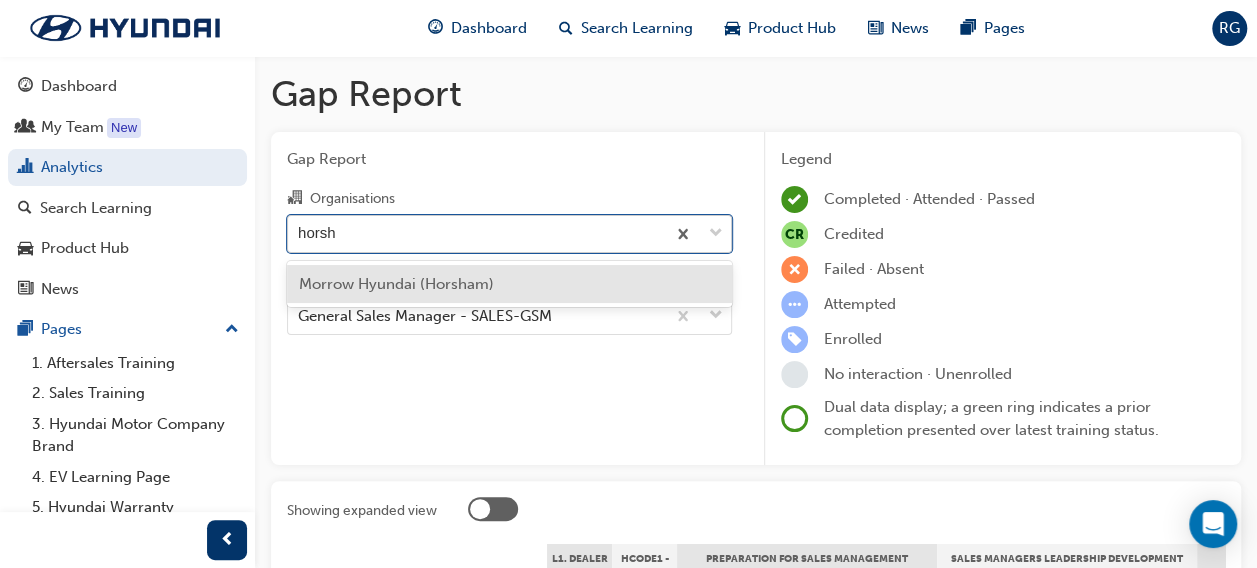click on "Morrow Hyundai (Horsham)" at bounding box center [396, 284] 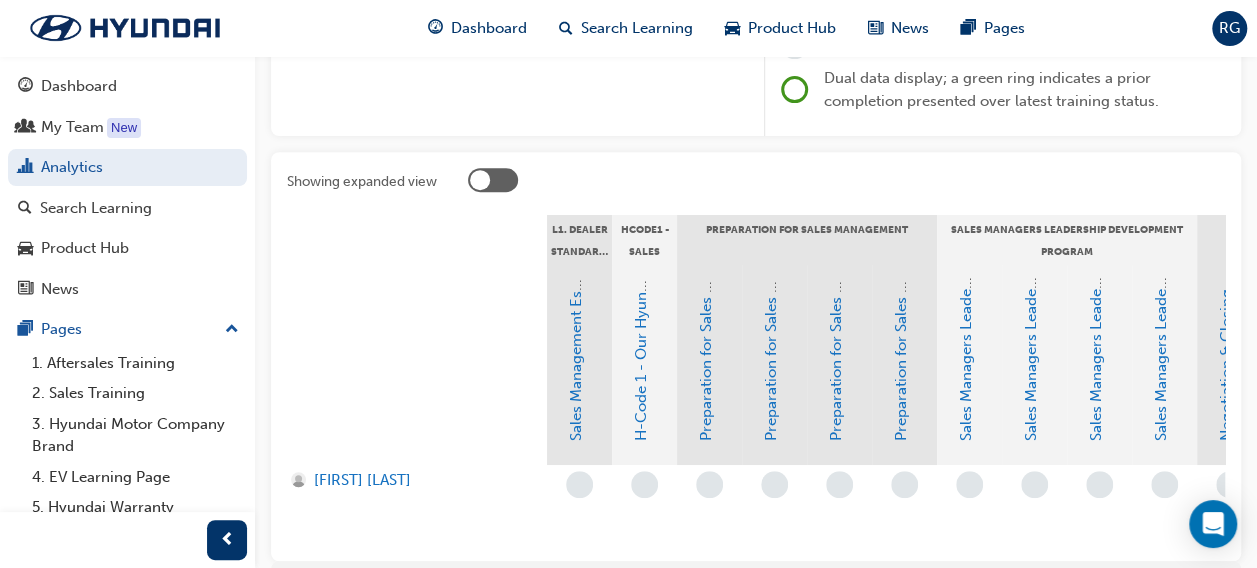 scroll, scrollTop: 330, scrollLeft: 0, axis: vertical 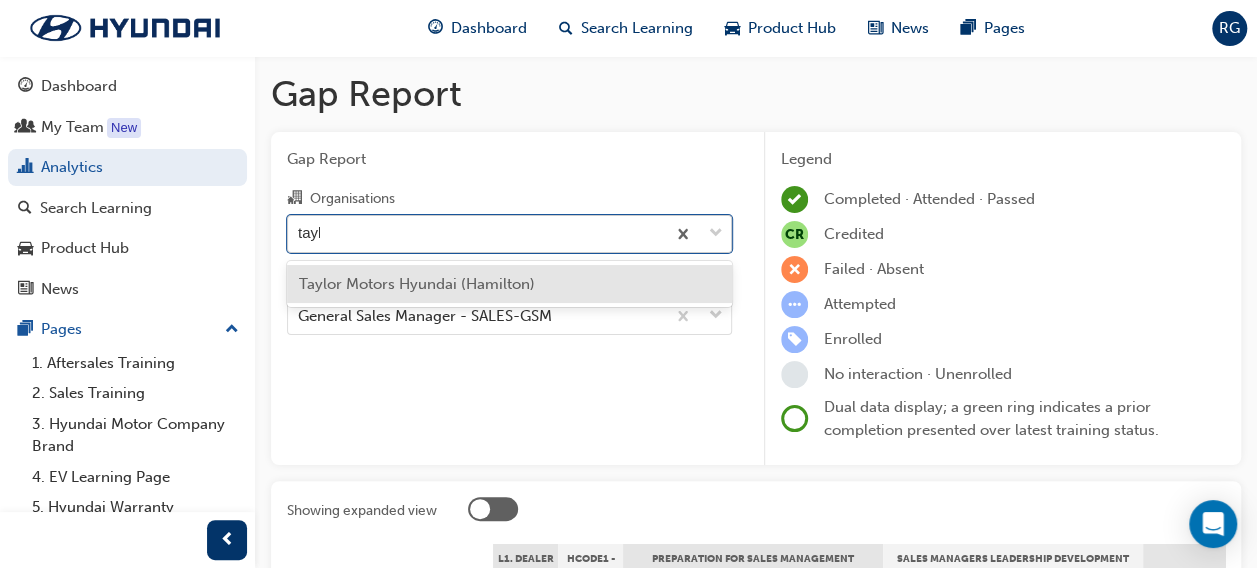 type on "taylo" 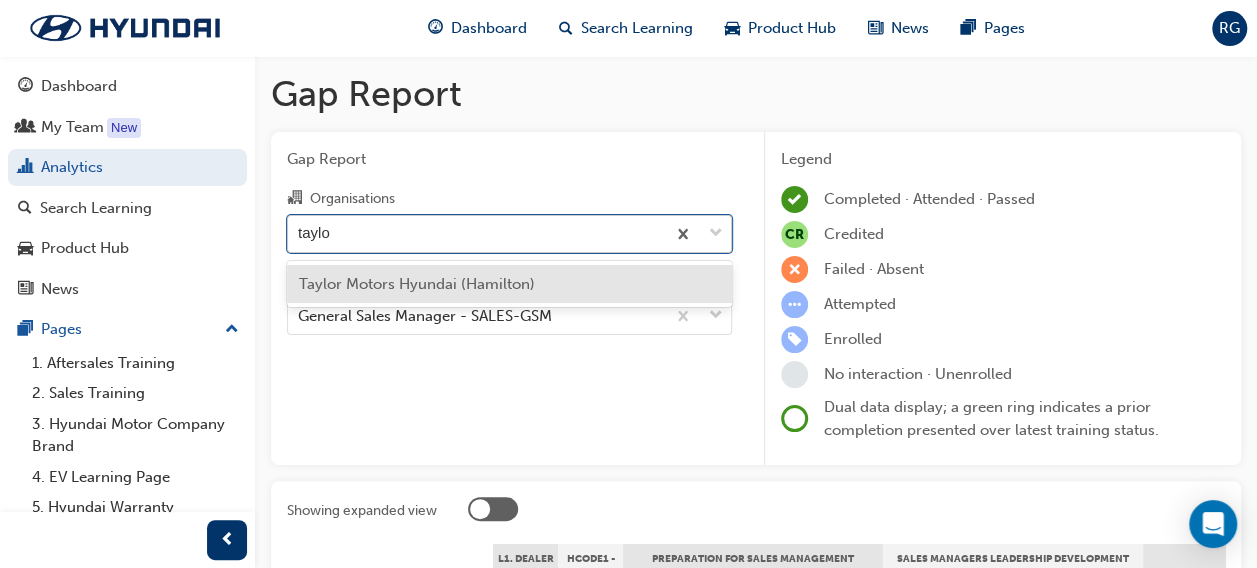 click on "Taylor Motors Hyundai (Hamilton)" at bounding box center [417, 284] 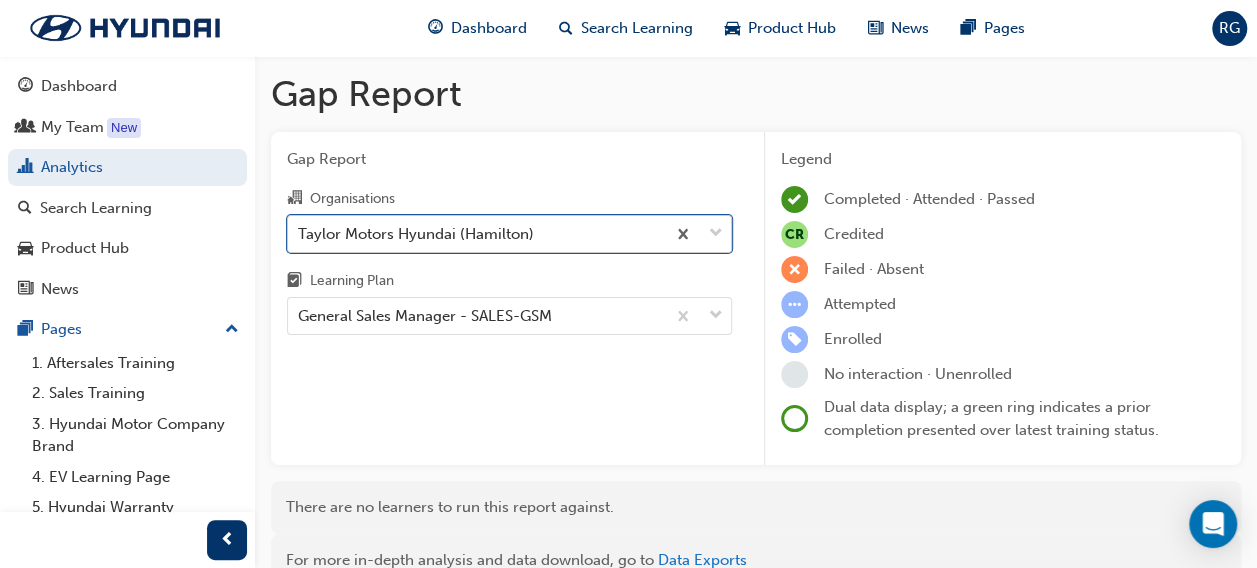 scroll, scrollTop: 100, scrollLeft: 0, axis: vertical 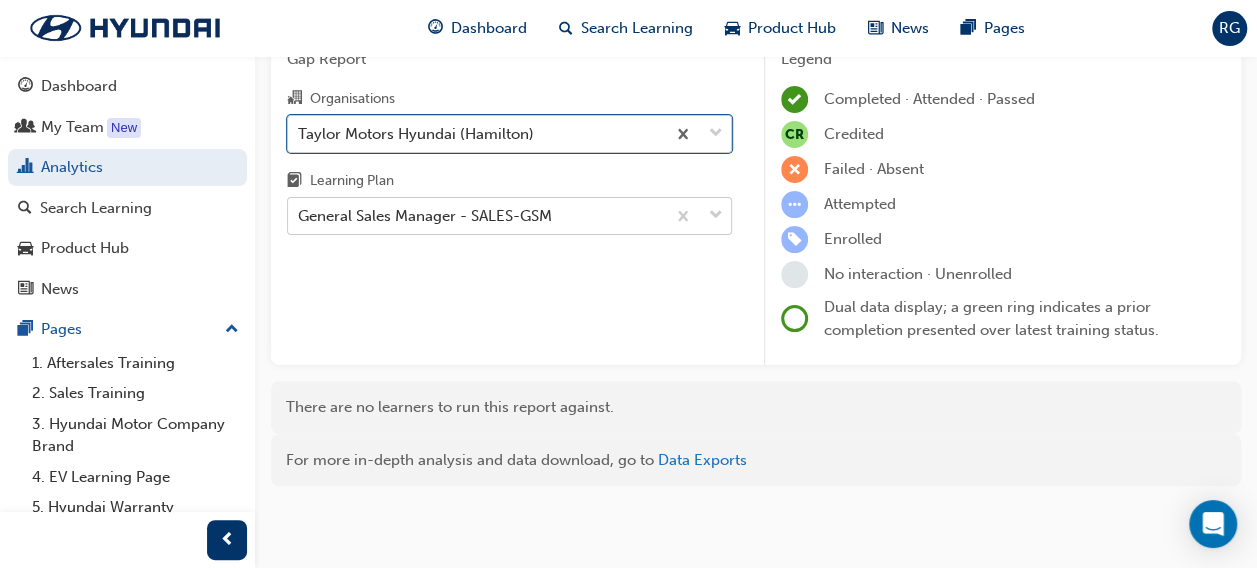 click on "General Sales Manager - SALES-GSM" at bounding box center [425, 216] 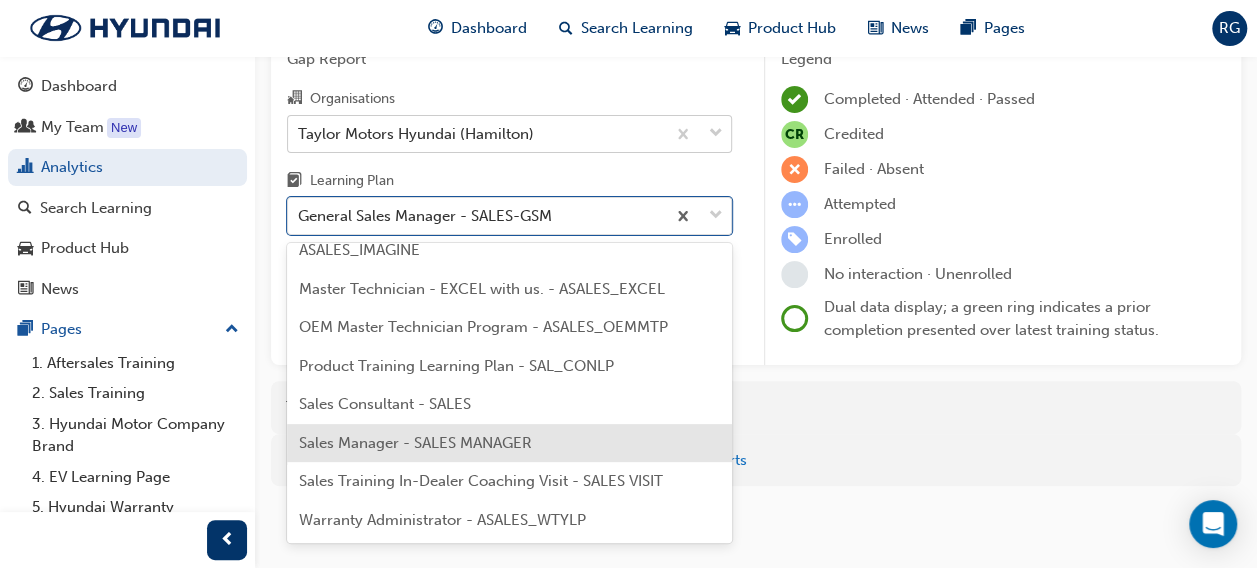 scroll, scrollTop: 1013, scrollLeft: 0, axis: vertical 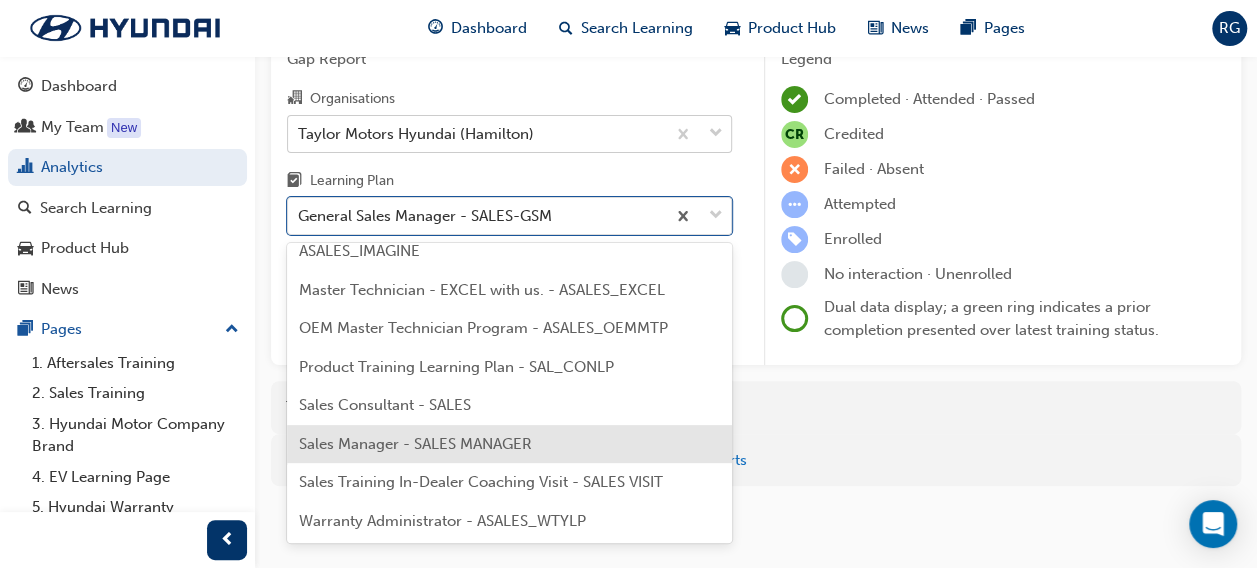 click on "Sales Manager - SALES MANAGER" at bounding box center [415, 444] 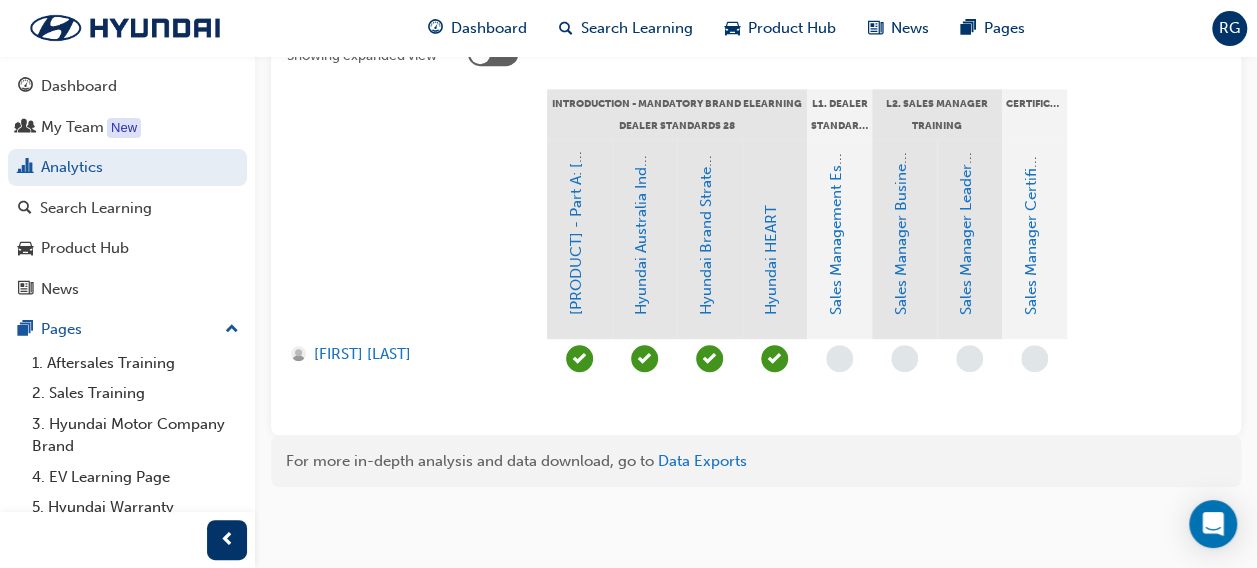 scroll, scrollTop: 456, scrollLeft: 0, axis: vertical 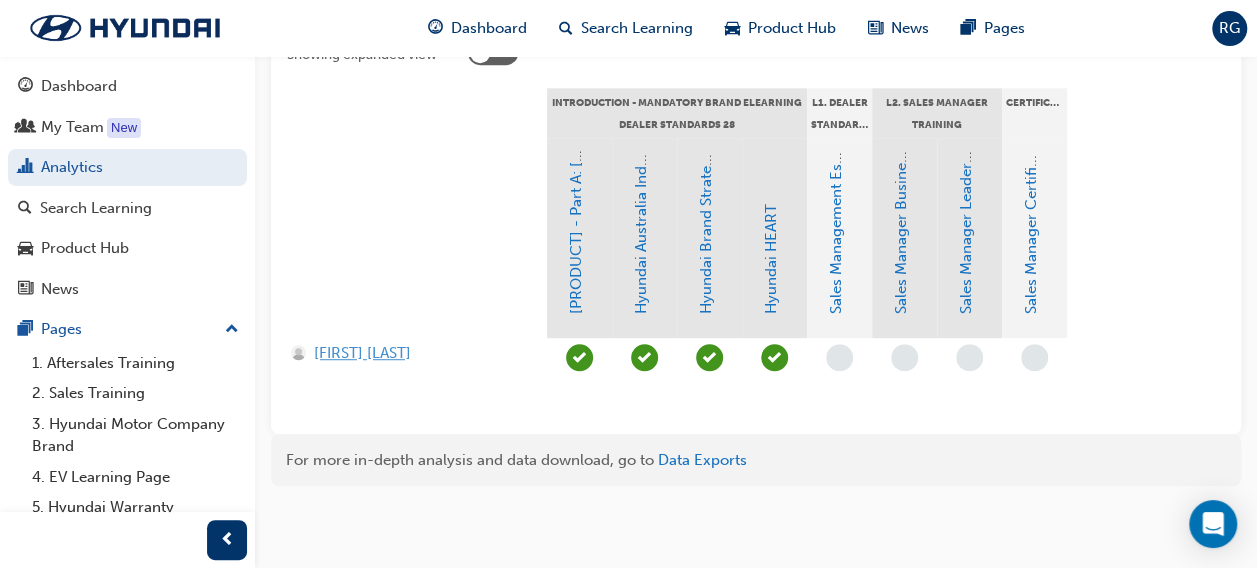 click on "[FIRST] [LAST]" at bounding box center [362, 353] 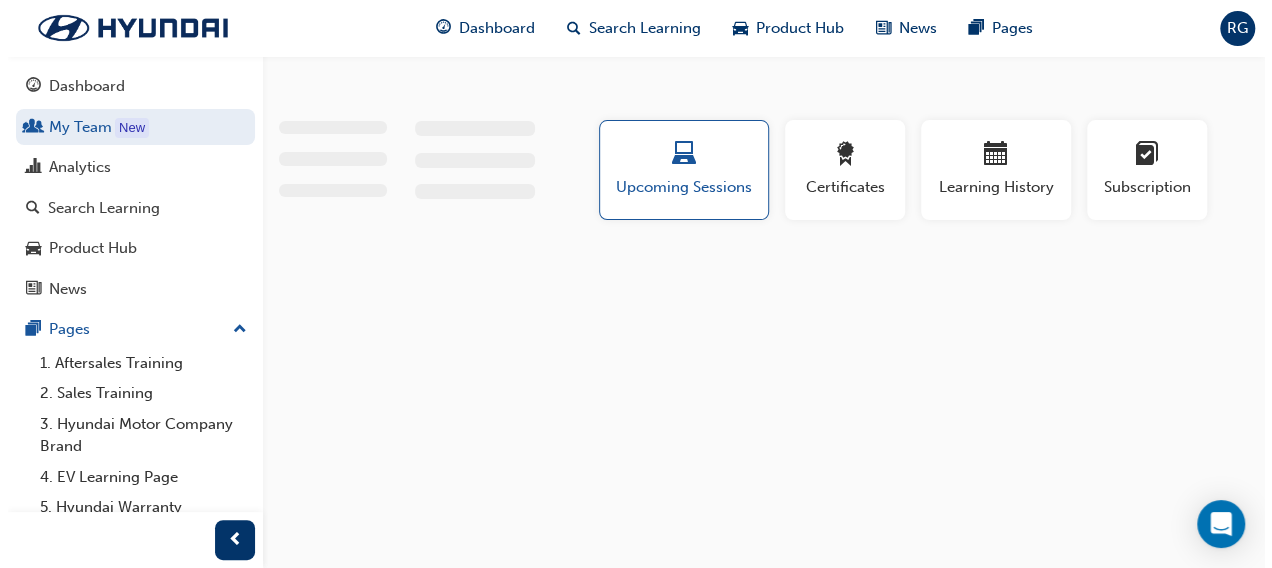 scroll, scrollTop: 0, scrollLeft: 0, axis: both 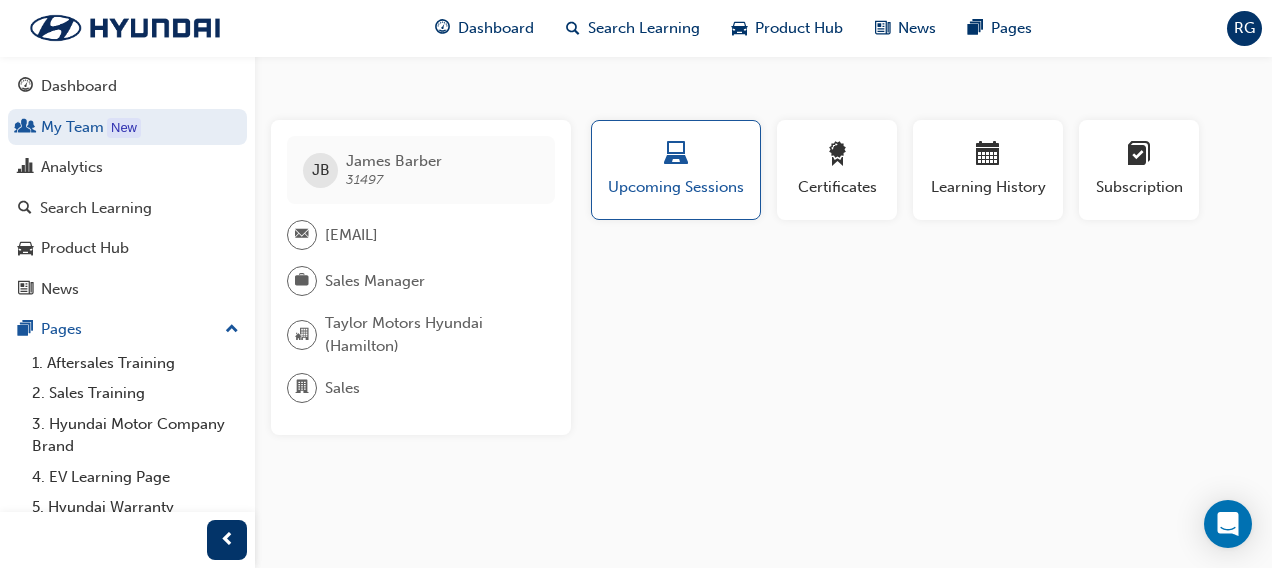 drag, startPoint x: 542, startPoint y: 235, endPoint x: 322, endPoint y: 247, distance: 220.32703 